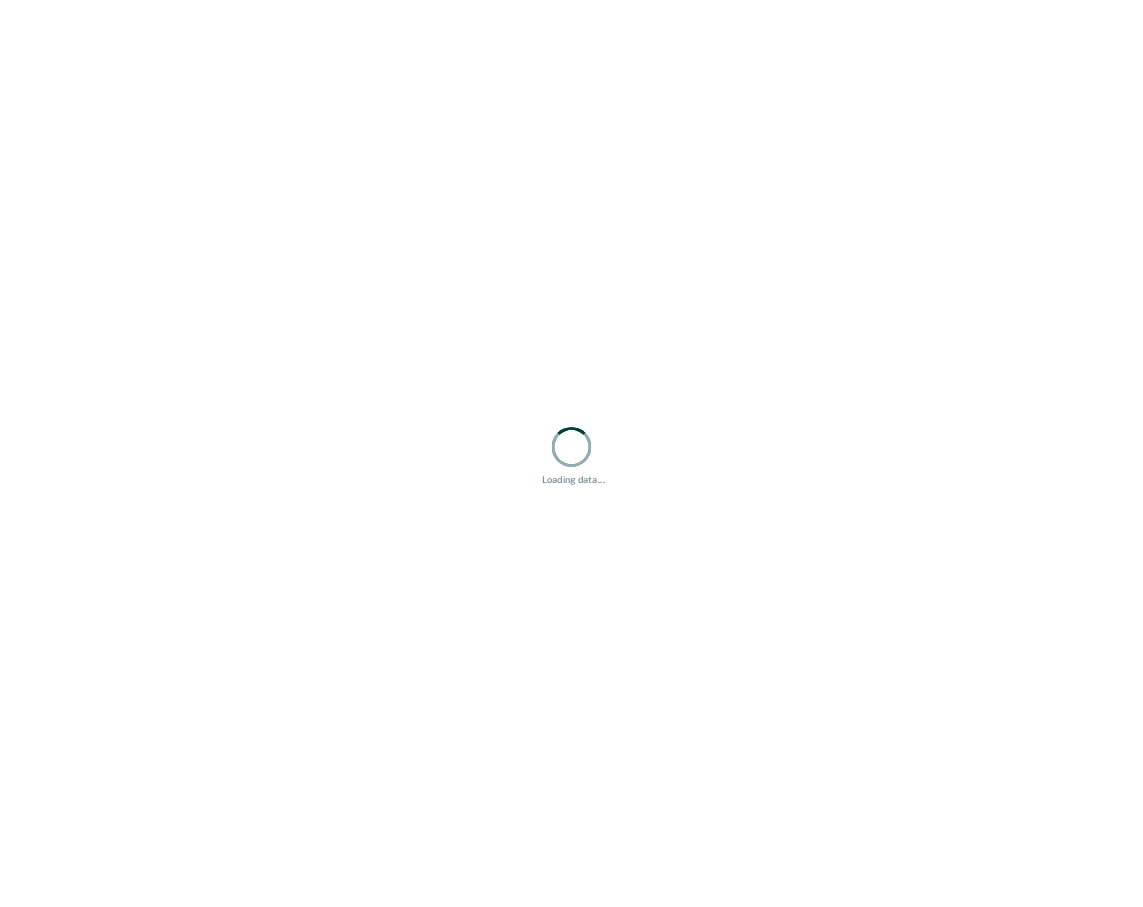 scroll, scrollTop: 0, scrollLeft: 0, axis: both 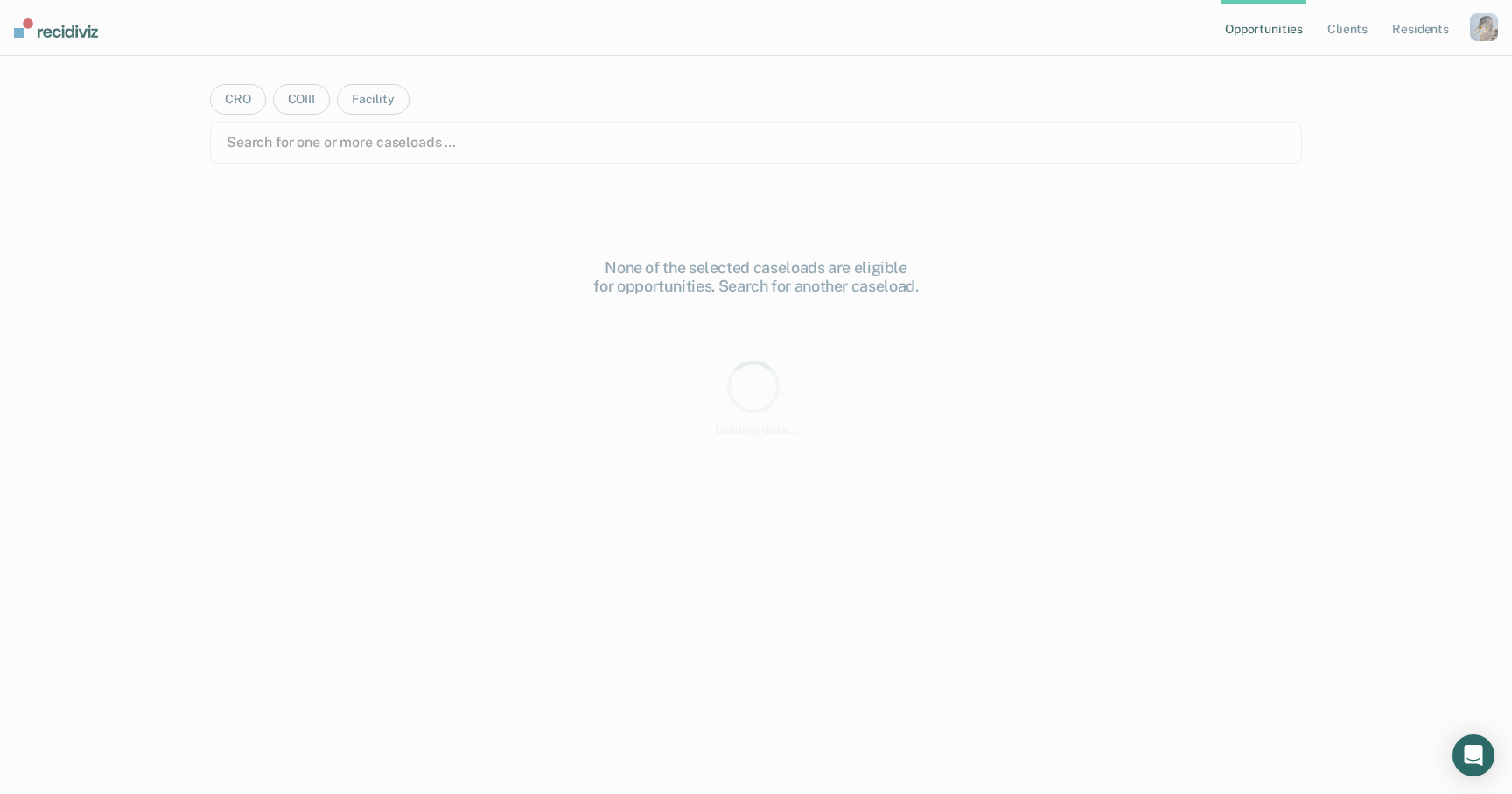 click at bounding box center (1484, 27) 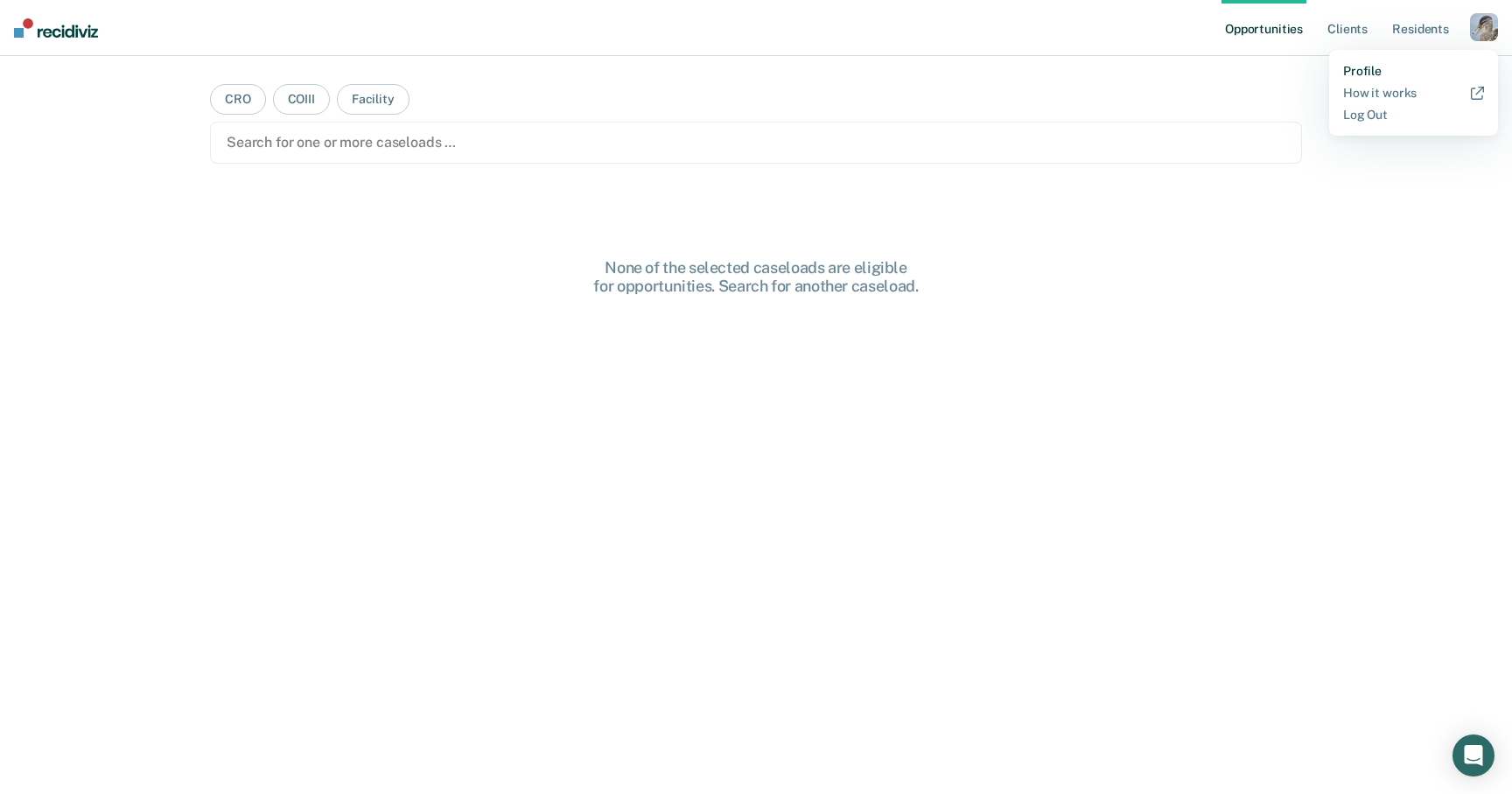 click on "Profile" at bounding box center [1413, 71] 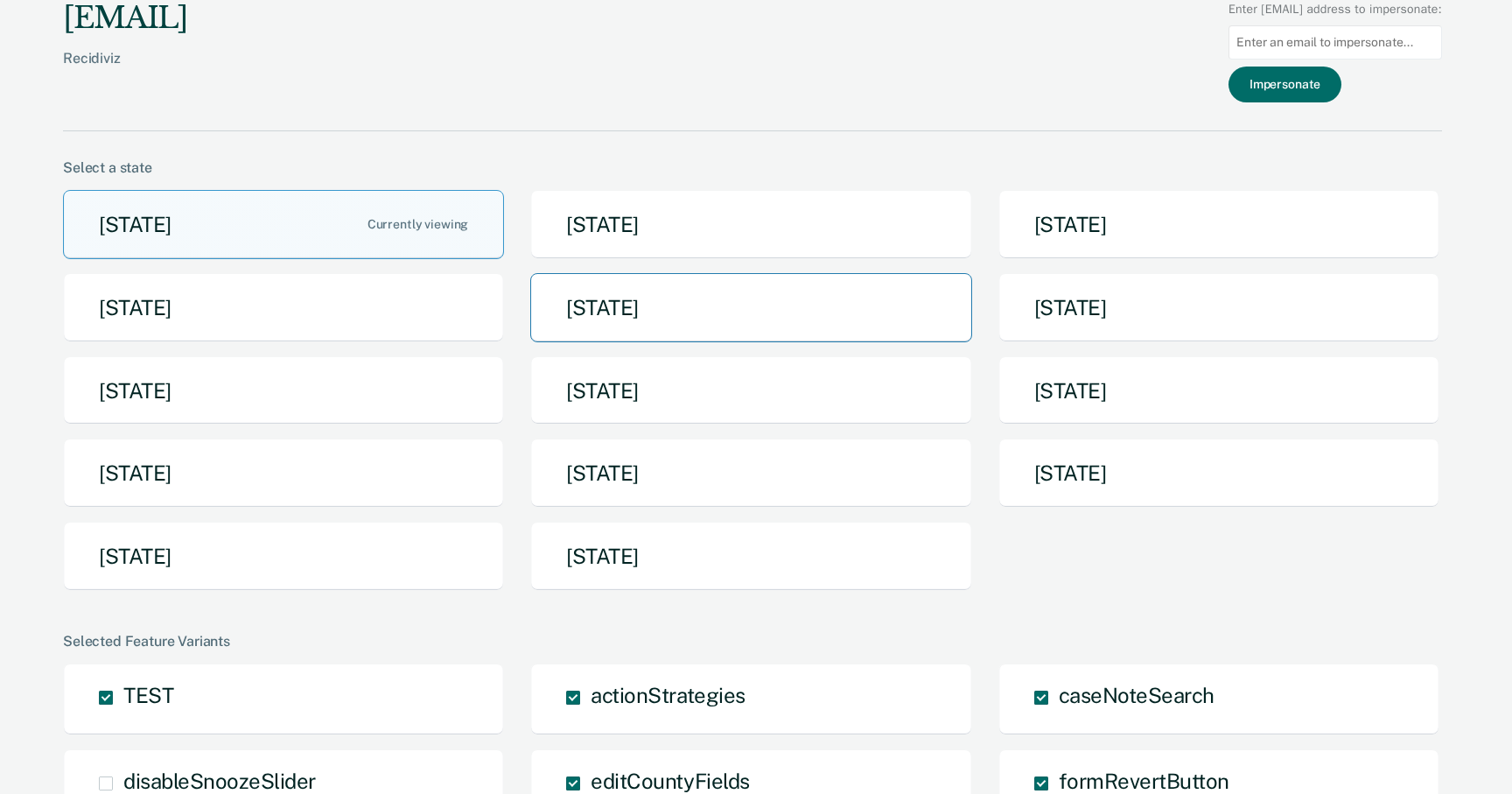 click on "Iowa" at bounding box center [751, 307] 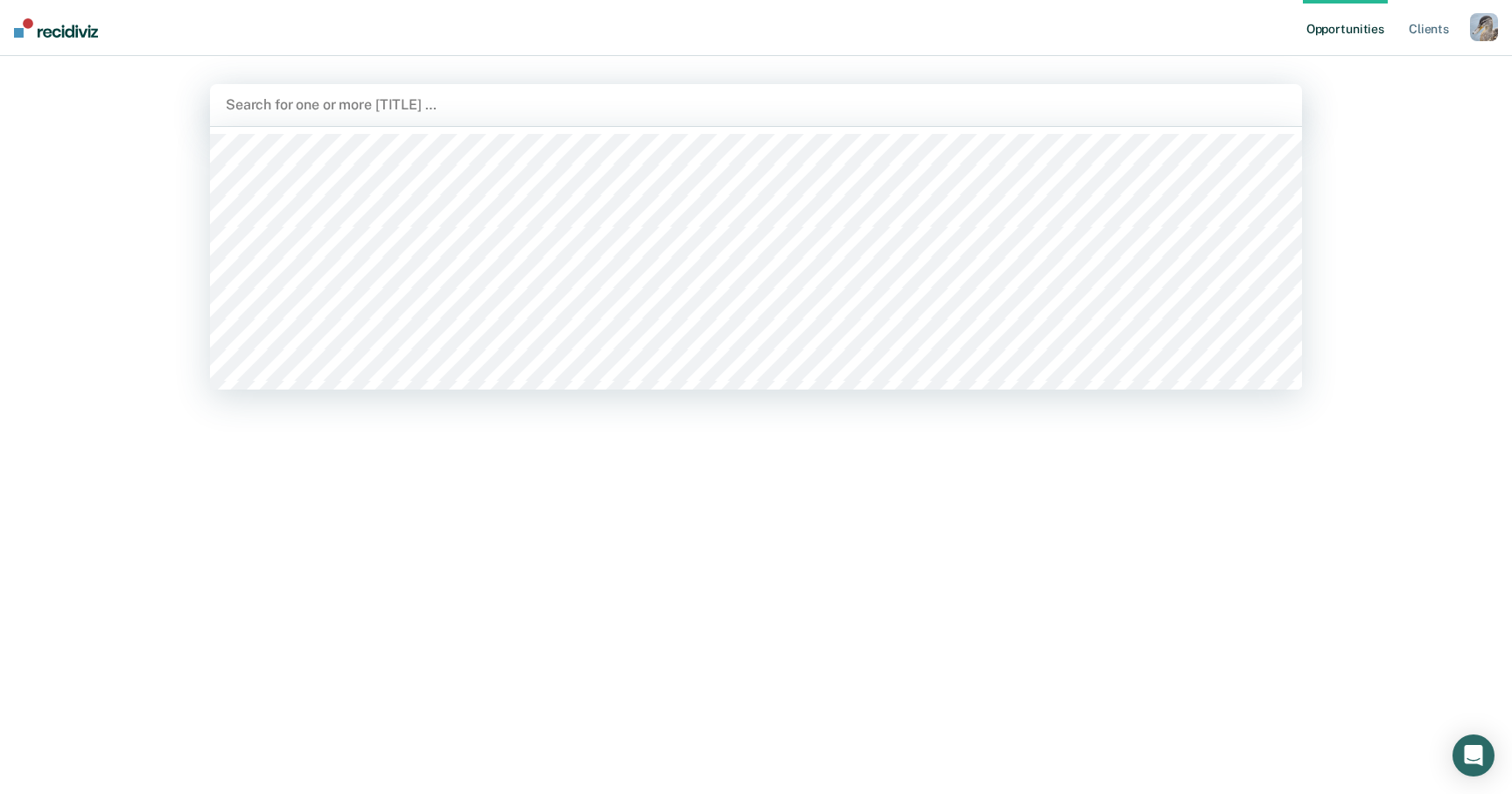 click at bounding box center [756, 104] 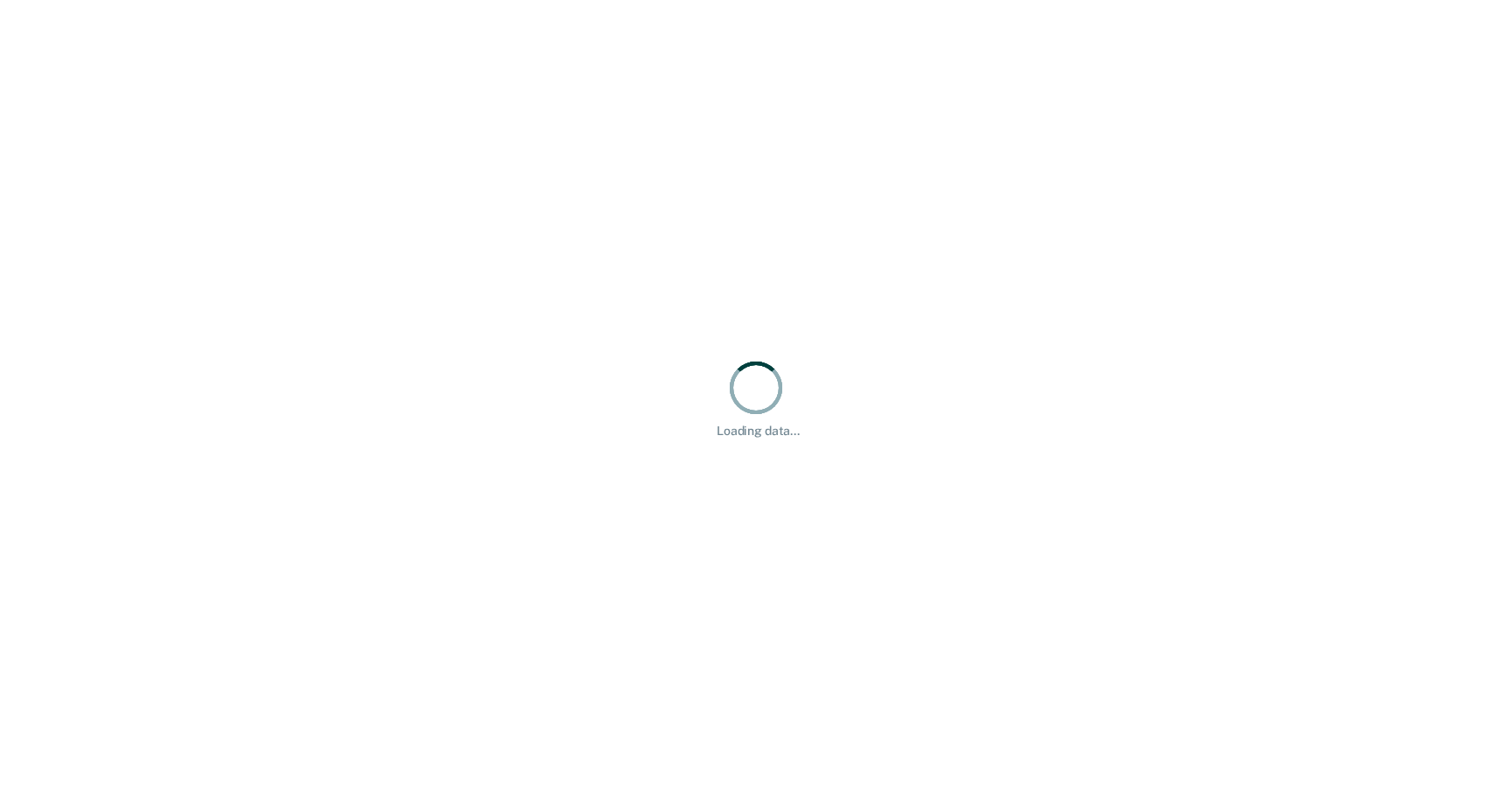 scroll, scrollTop: 0, scrollLeft: 0, axis: both 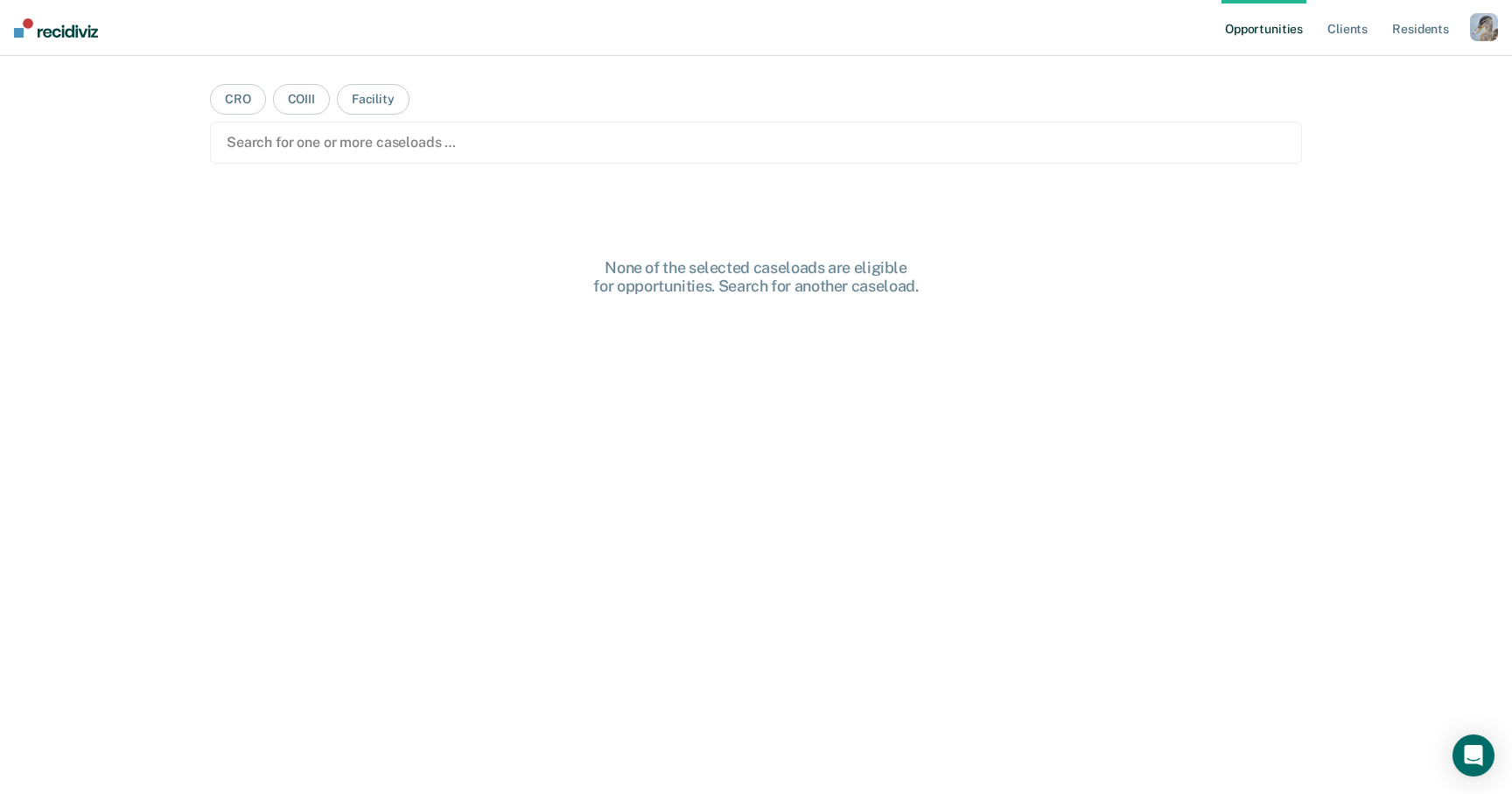 click at bounding box center (1484, 27) 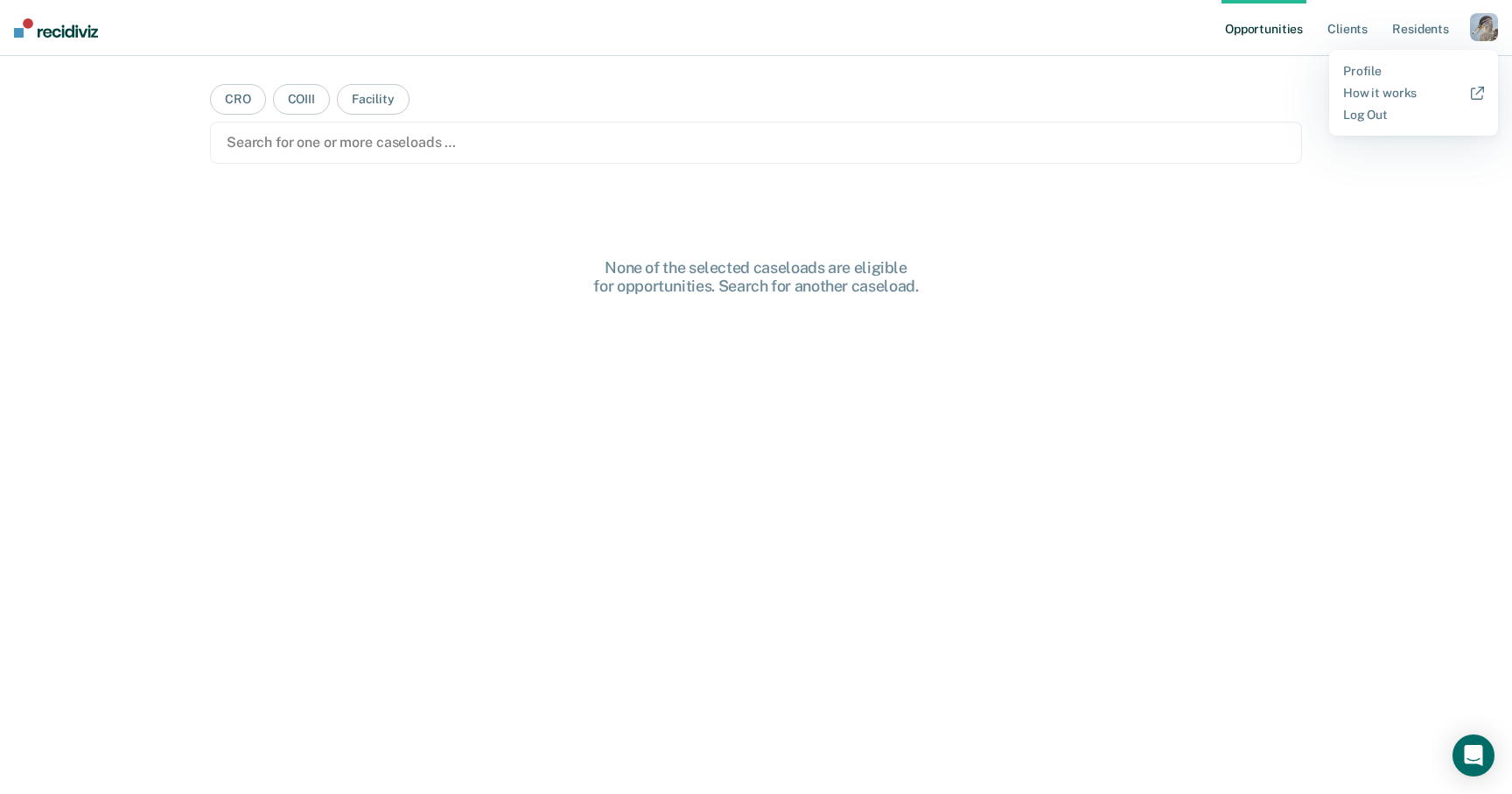 click on "Profile How it works Log Out" at bounding box center [1413, 93] 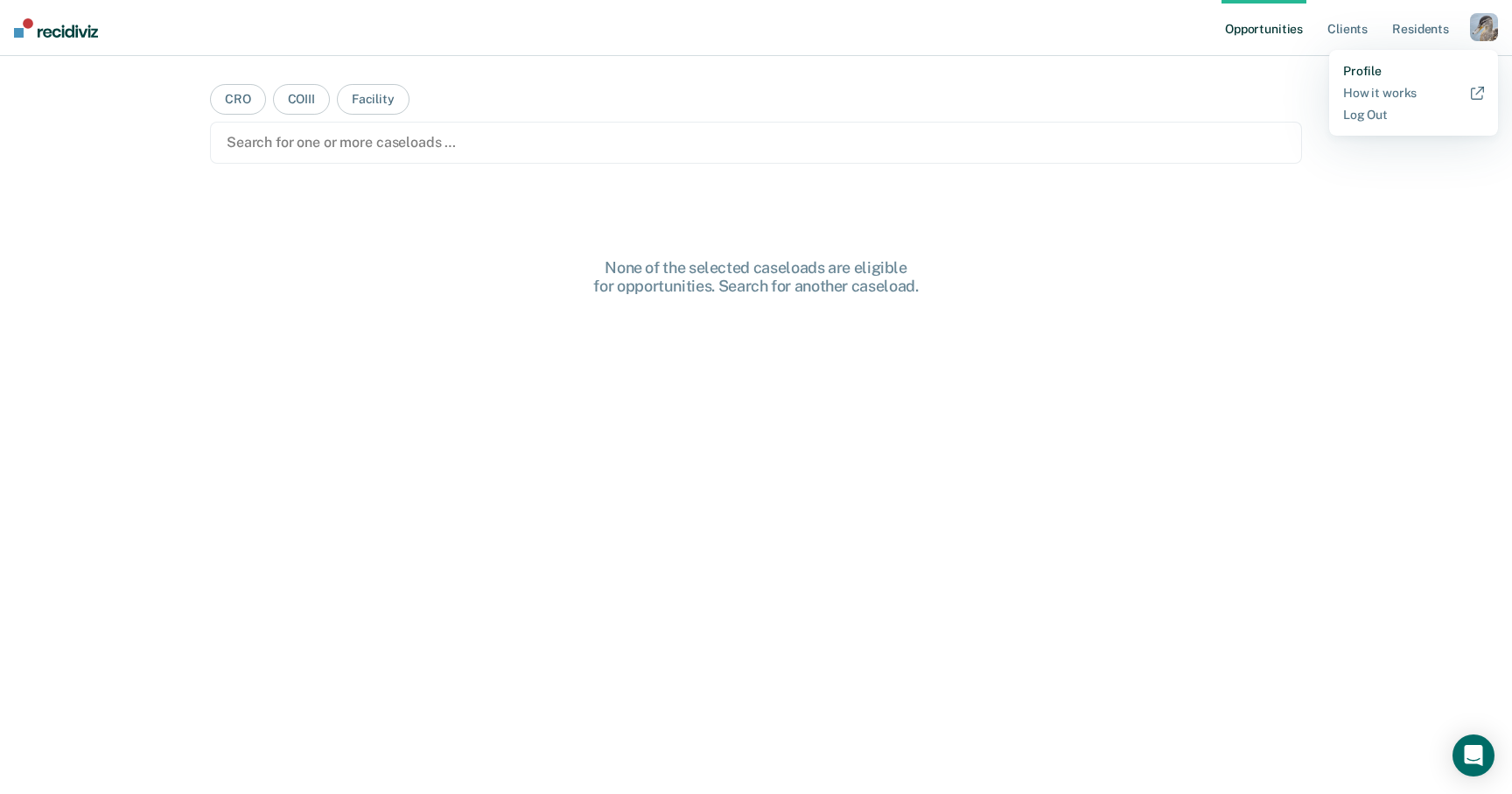 click on "Profile" at bounding box center (1413, 71) 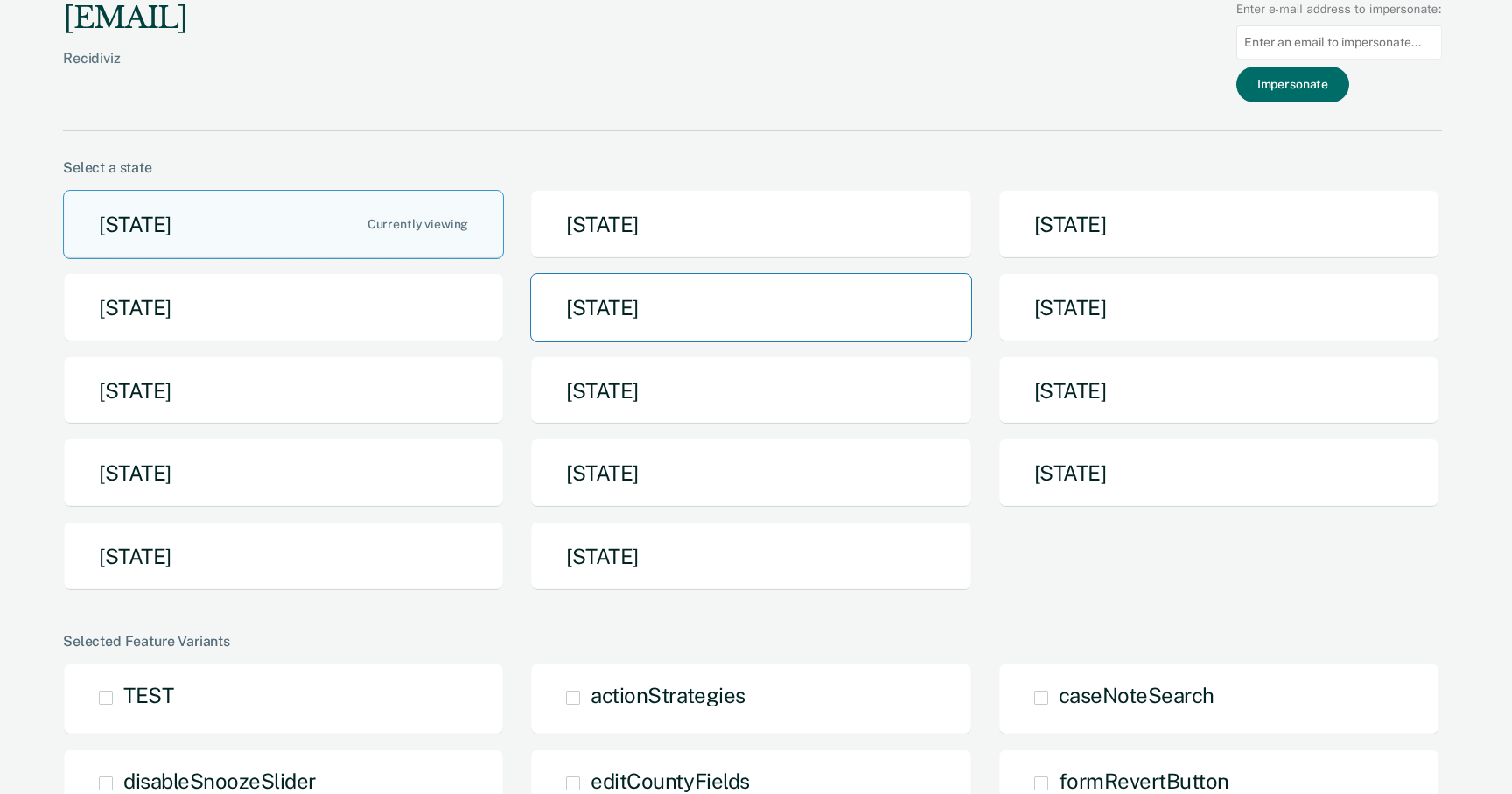 click on "[STATE]" at bounding box center (751, 307) 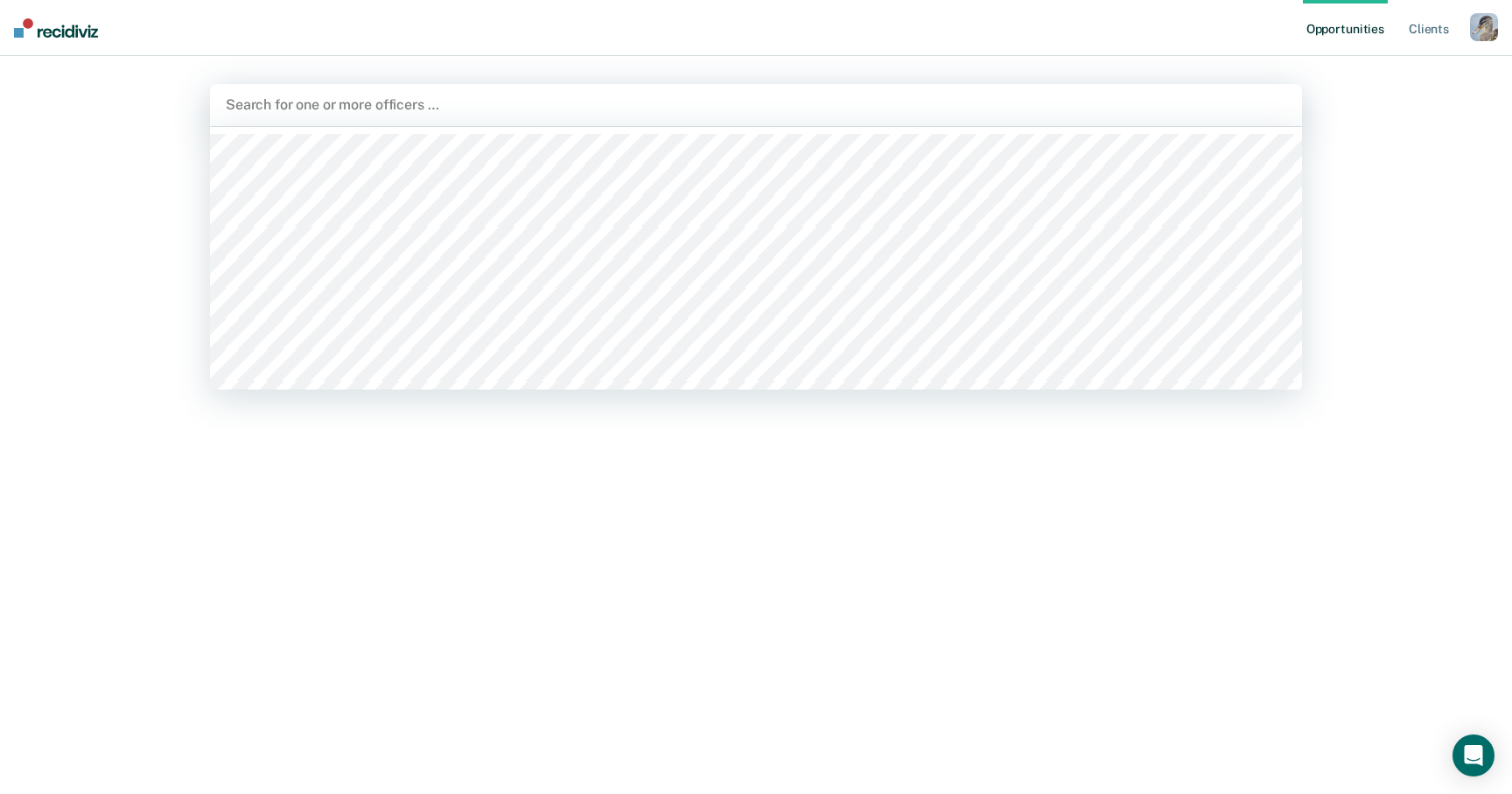 click at bounding box center (756, 104) 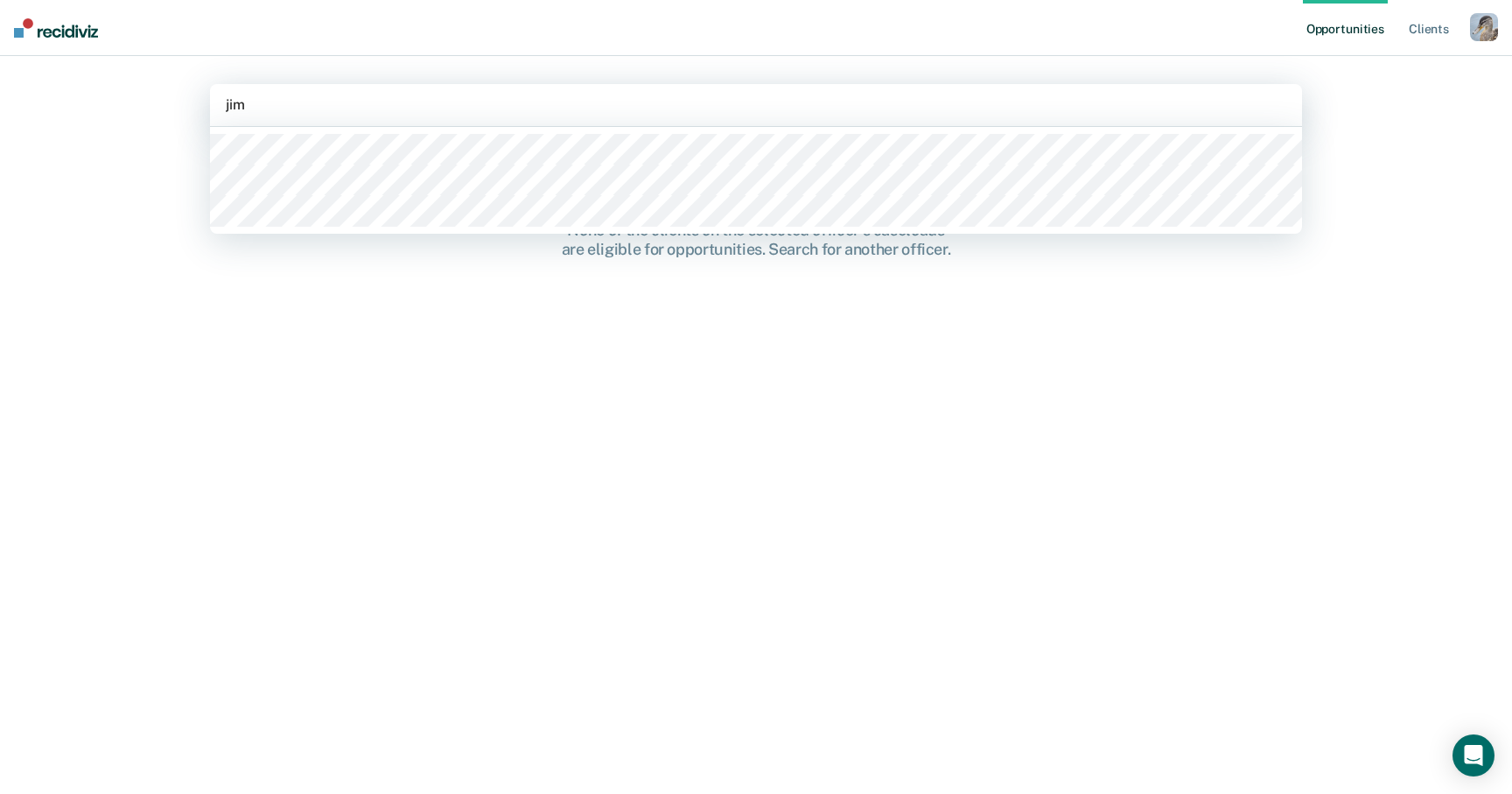 type on "[FIRST] [LAST]" 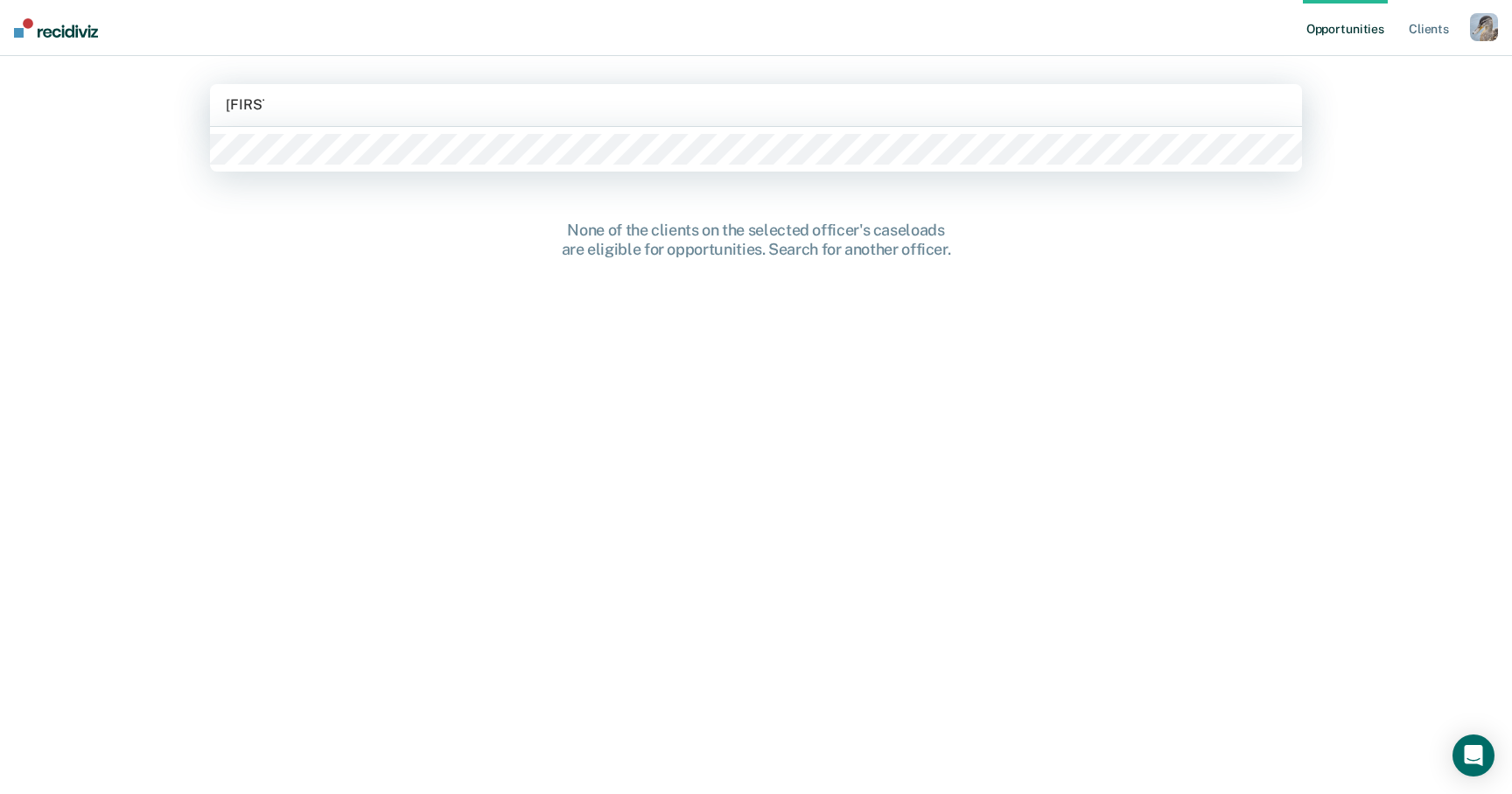 click at bounding box center [756, 149] 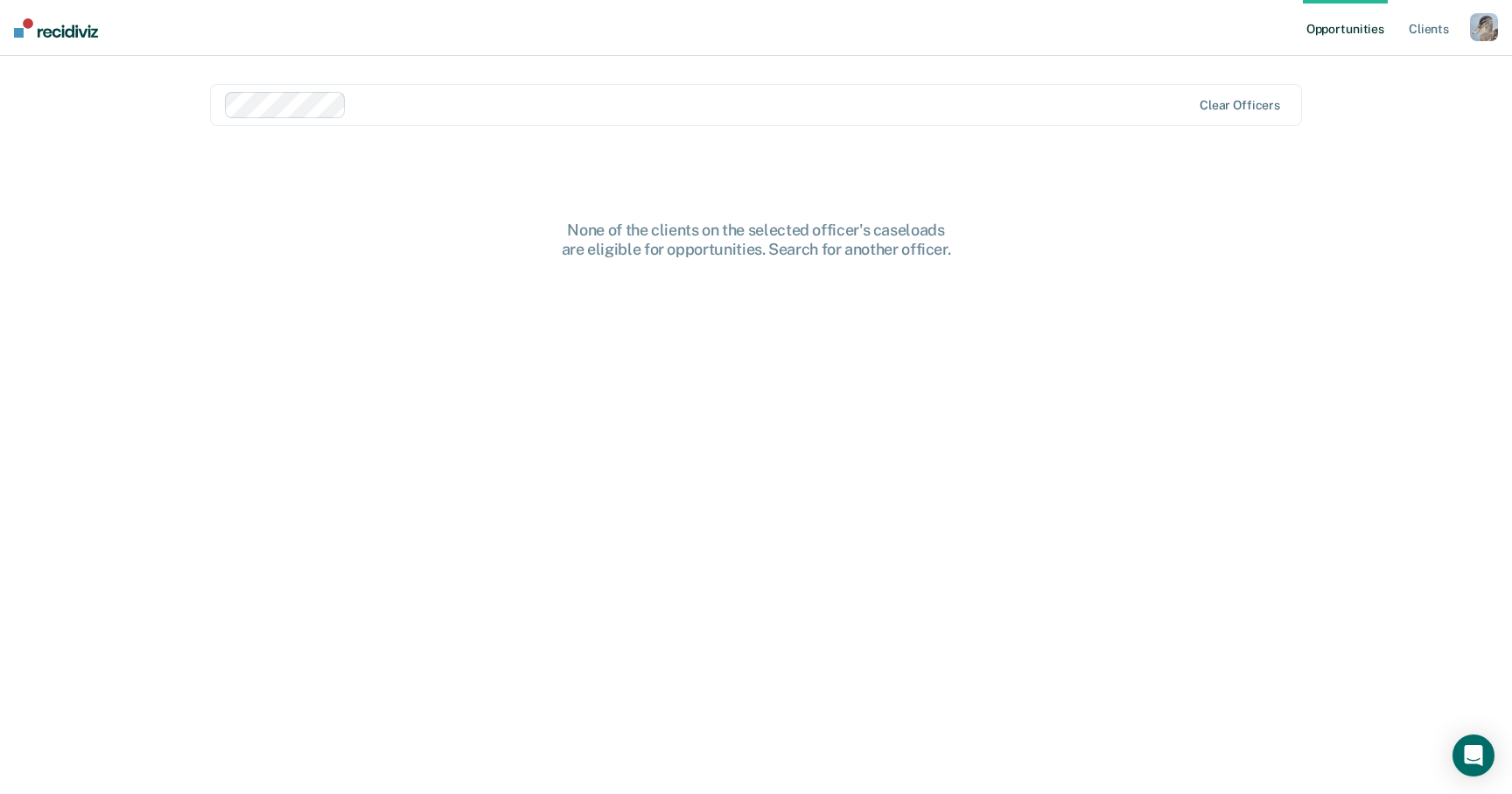 click on "None of the clients on the selected officer's caseloads are eligible for opportunities. Search for another officer." at bounding box center [756, 519] 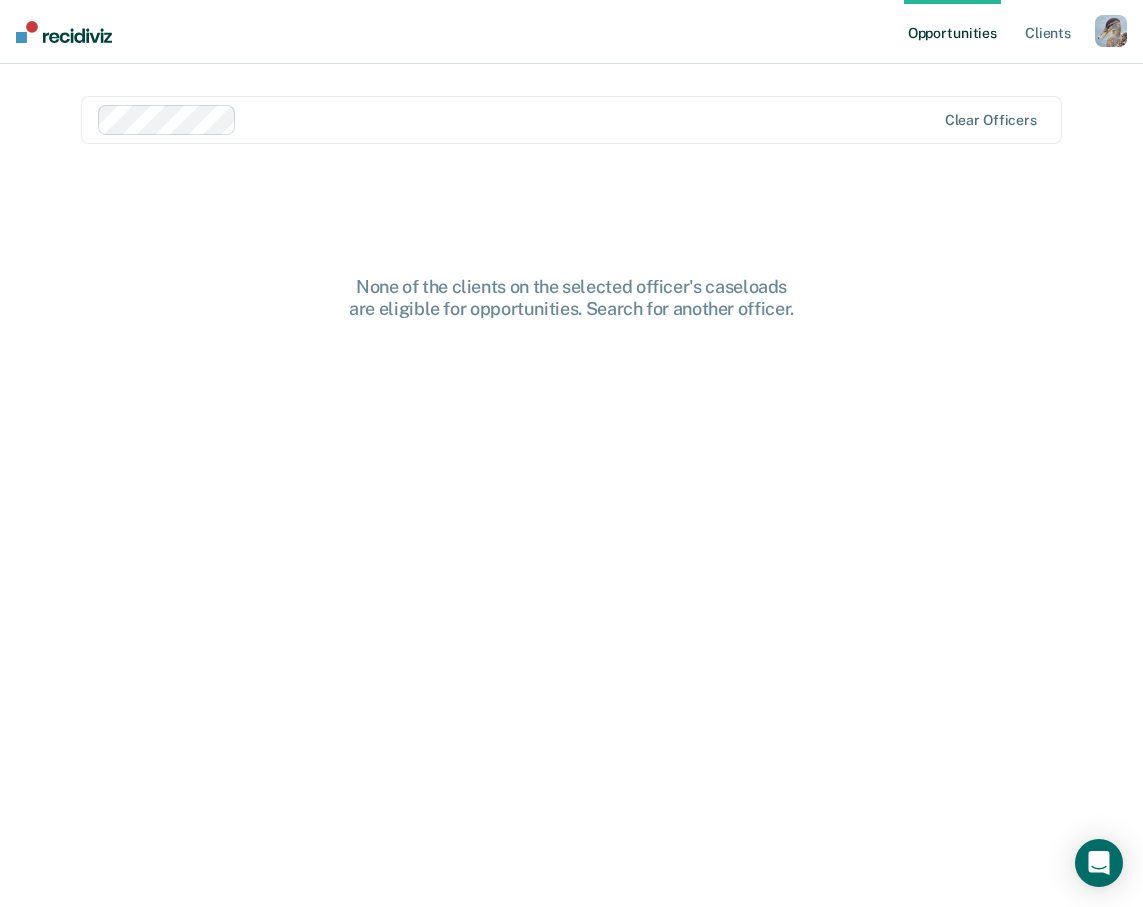 click on "None of the clients on the selected officer's caseloads are eligible for opportunities. Search for another officer." at bounding box center [571, 509] 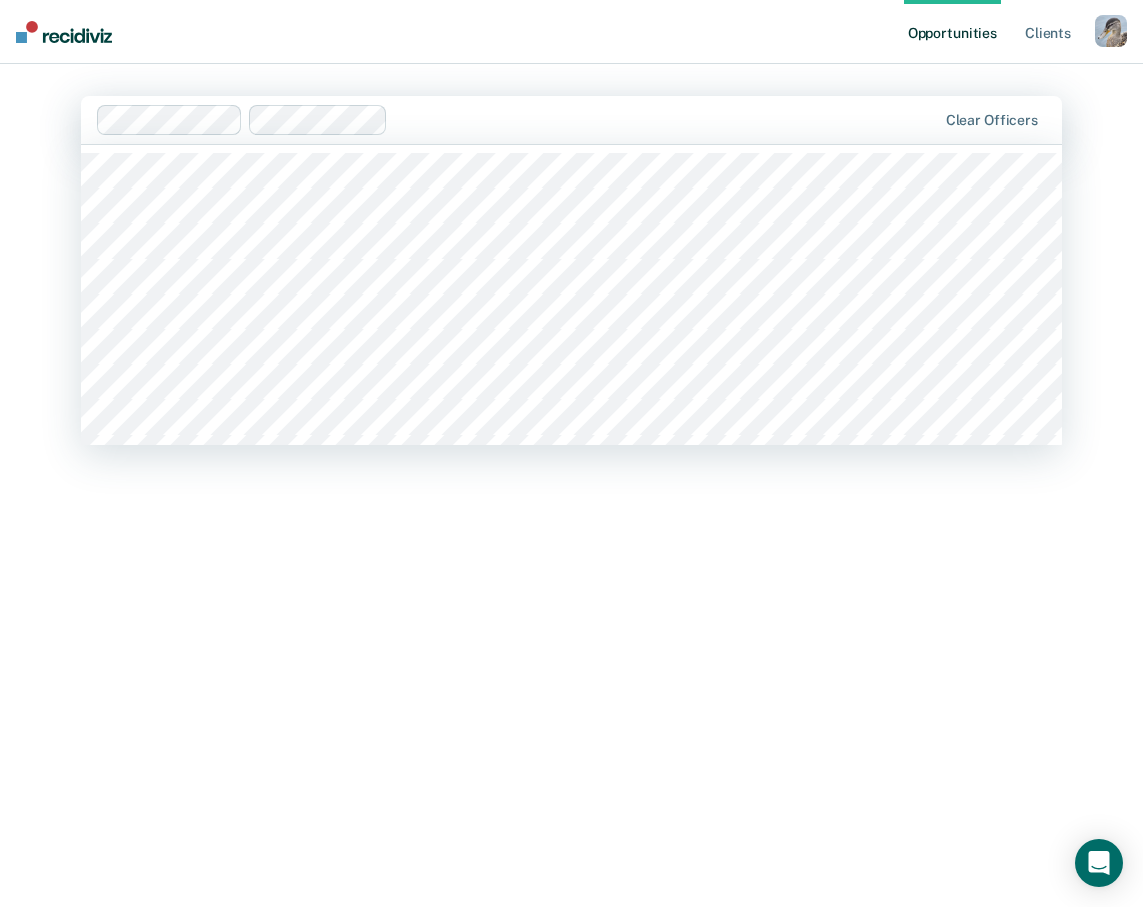 click at bounding box center [665, 119] 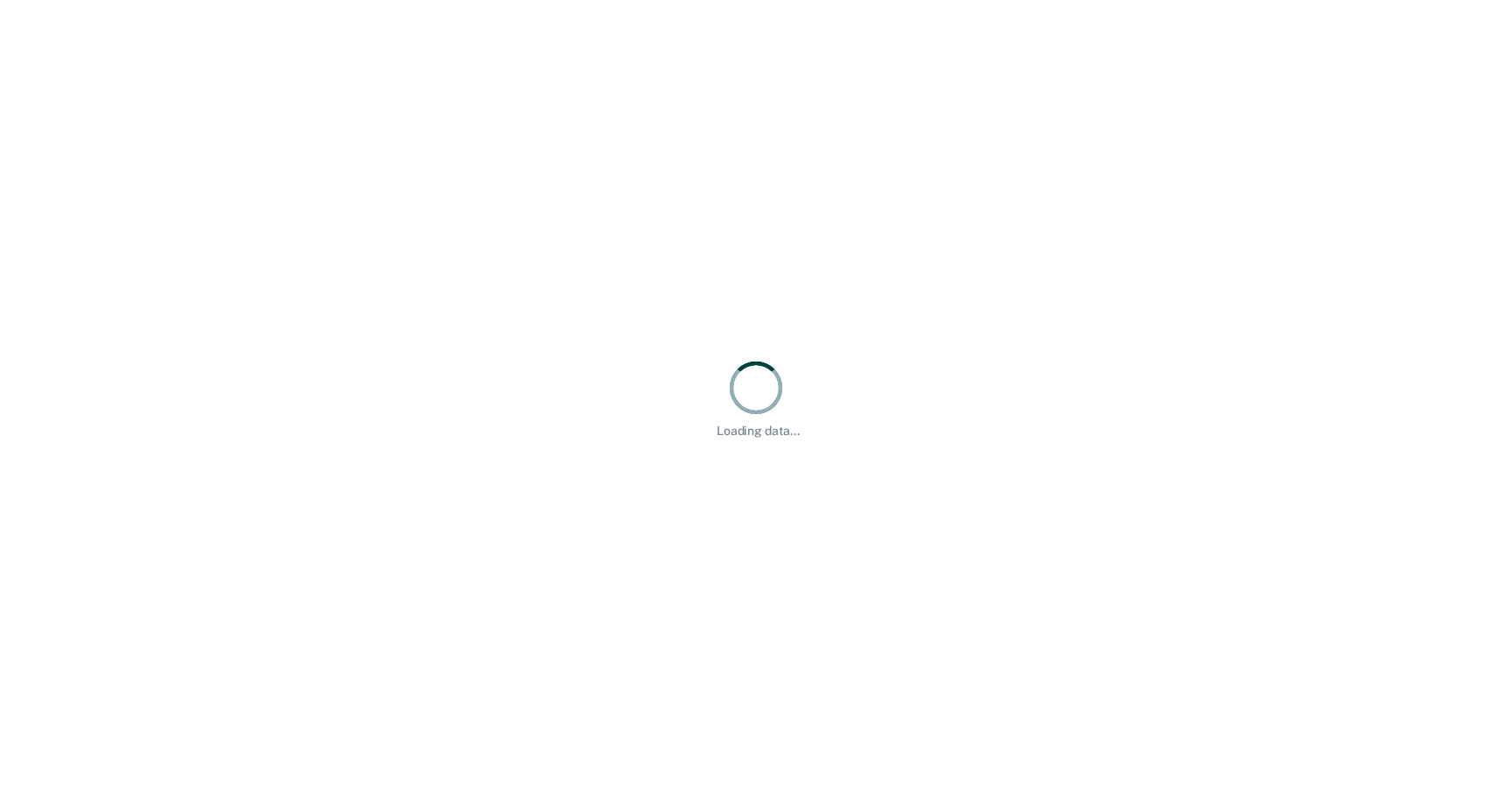 scroll, scrollTop: 0, scrollLeft: 0, axis: both 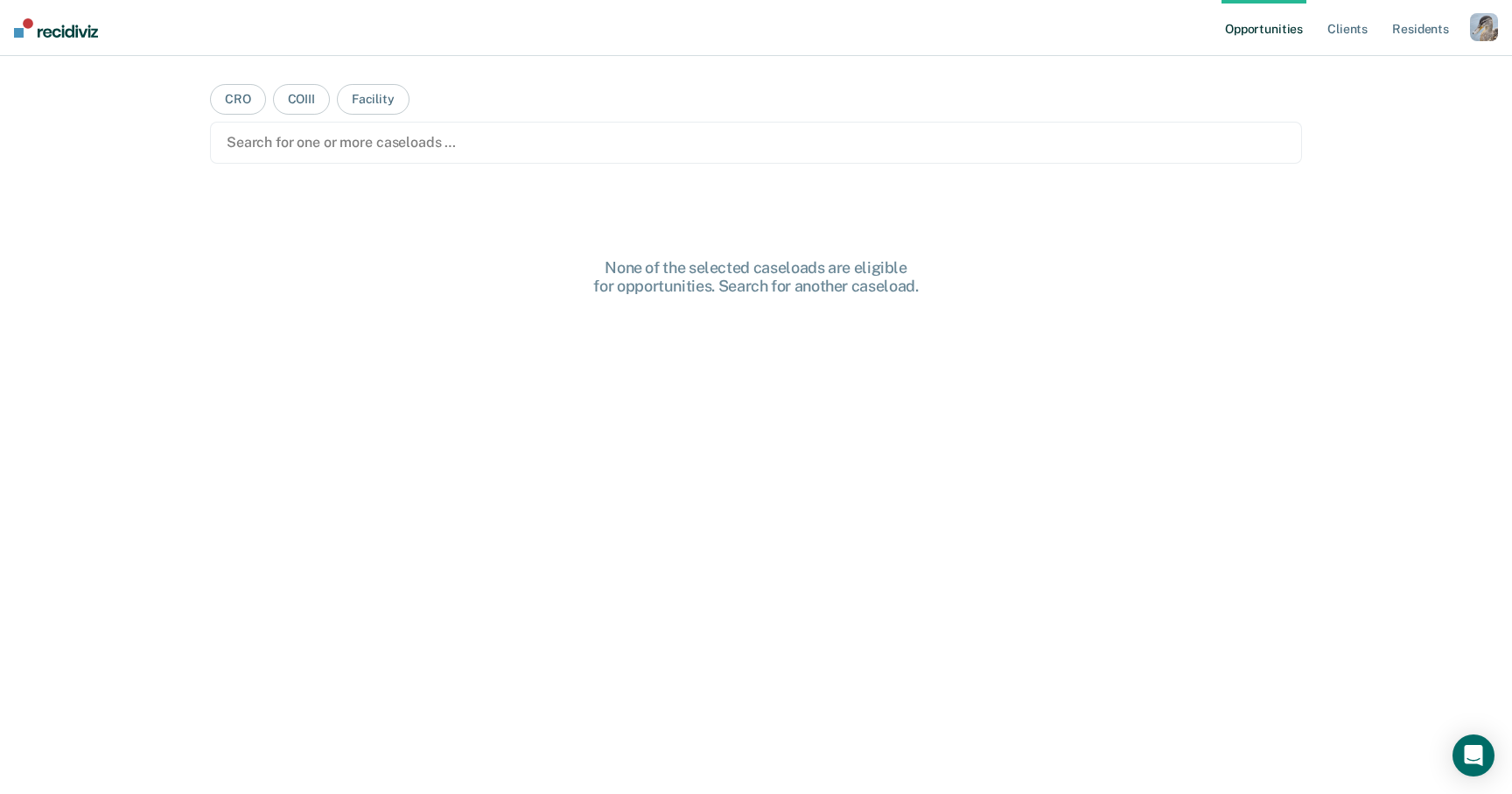 click at bounding box center (756, 142) 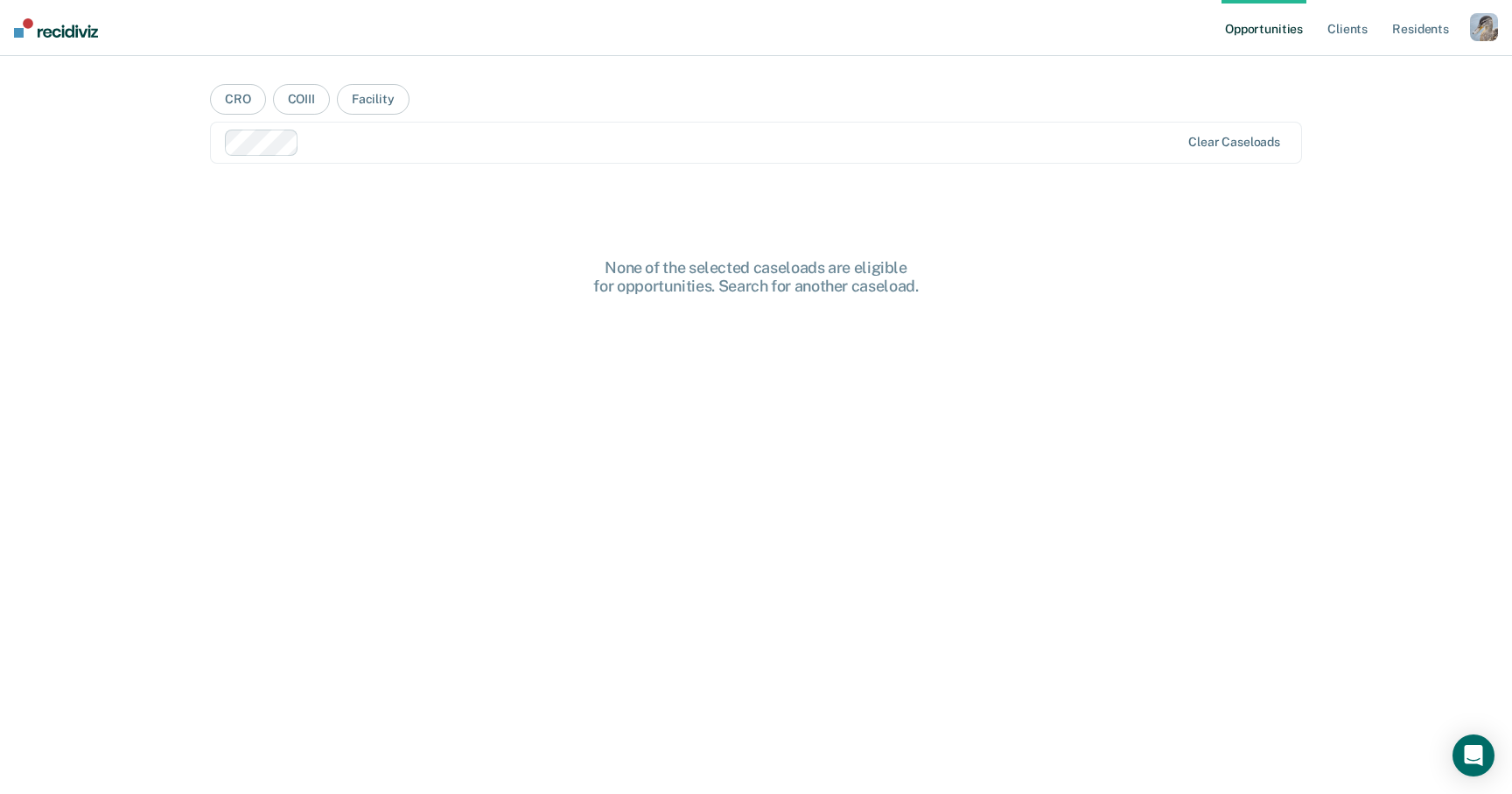 click on "CRO COIII Facility option CACF, selected. Clear   caseloads None of the selected caseloads are eligible for opportunities. Search for another caseload." at bounding box center (756, 404) 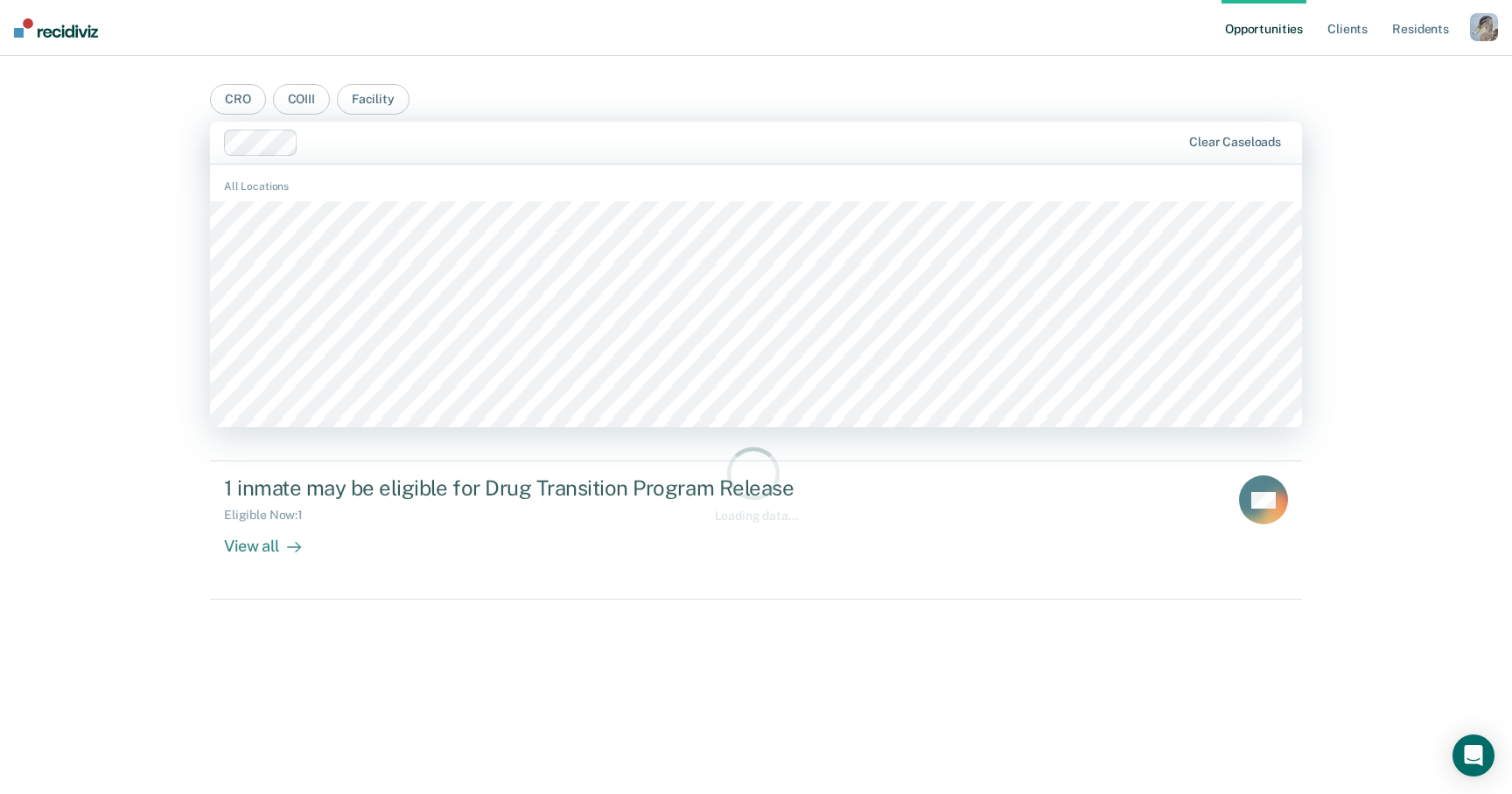 click on "CRO COIII Facility CENTRAL OFFICE, 1 of 469. 469 results available. Use Up and Down to choose options, press Enter to select the currently focused option, press Escape to exit the menu, press Tab to select the option and exit the menu. Clear   caseloads All Locations All Officers Hi, Ryan. We’ve found some outstanding items across 1 caseload and/or location Some inmates may be eligible for Standard Transition Program Release Pending :  1 View all   KB 1 inmate may be eligible for Drug Transition Program Release Eligible Now :  1 View all   NH Loading data... Loading data..." at bounding box center (756, 404) 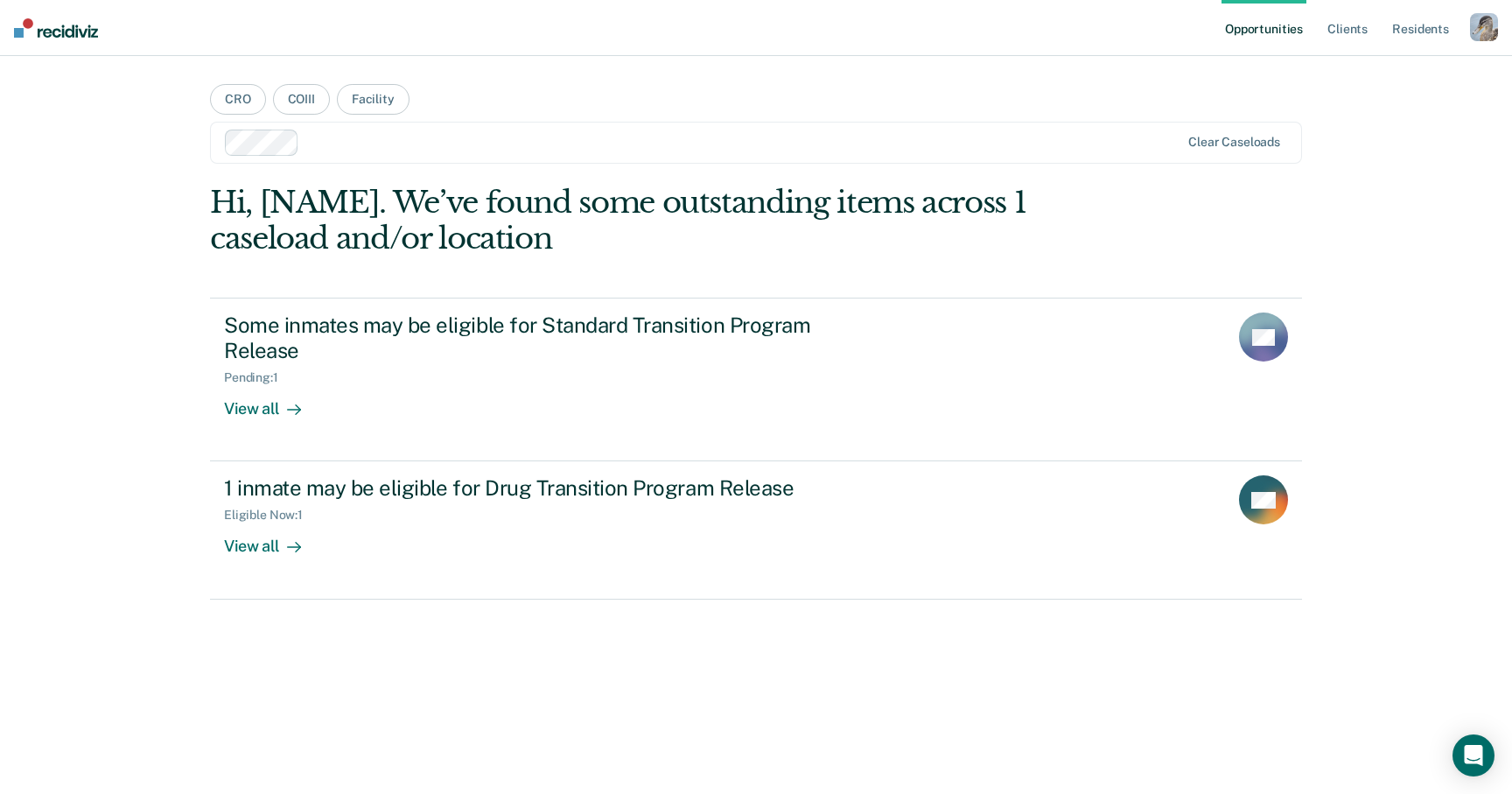 click at bounding box center [703, 143] 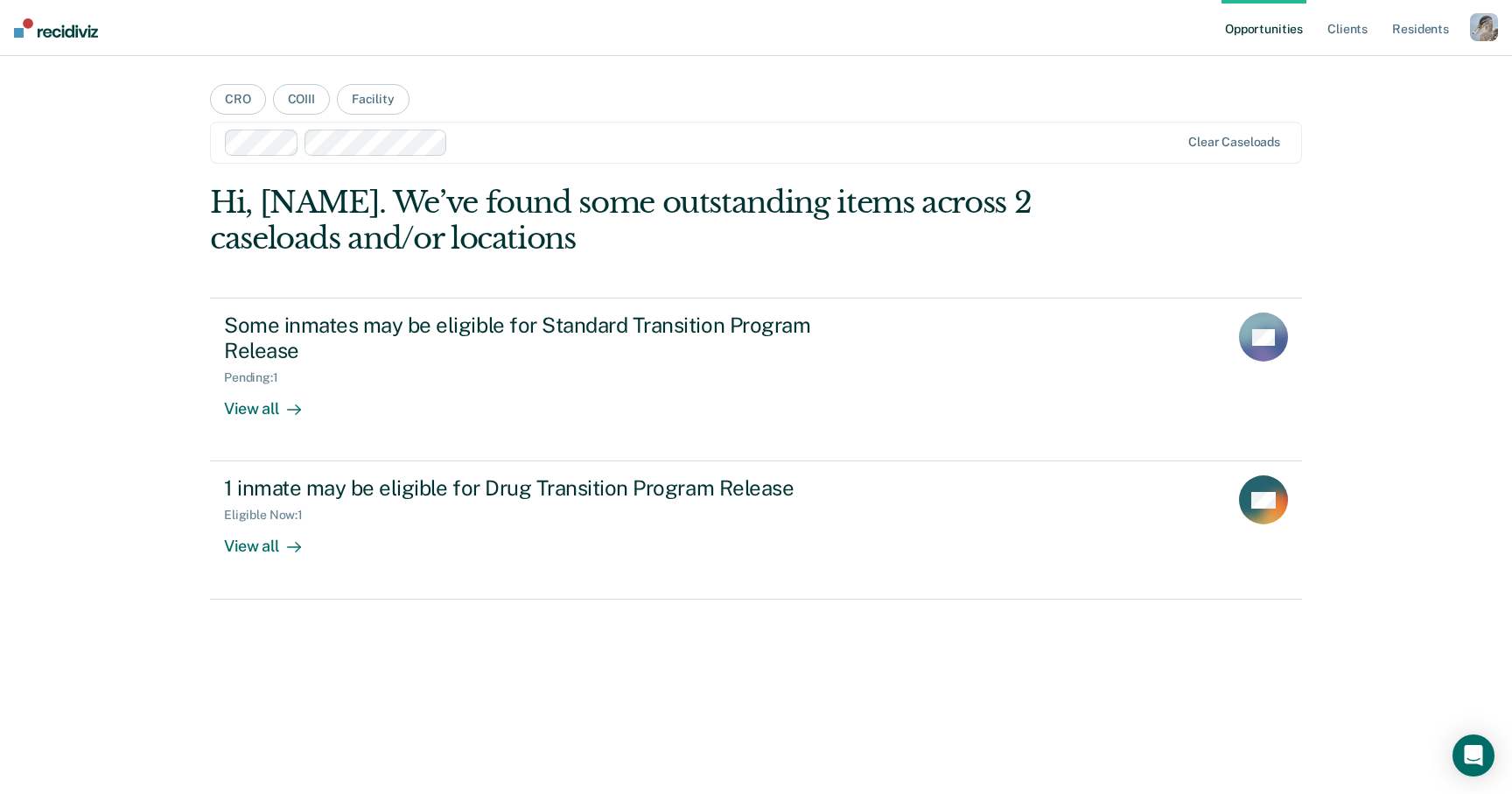 click at bounding box center (817, 142) 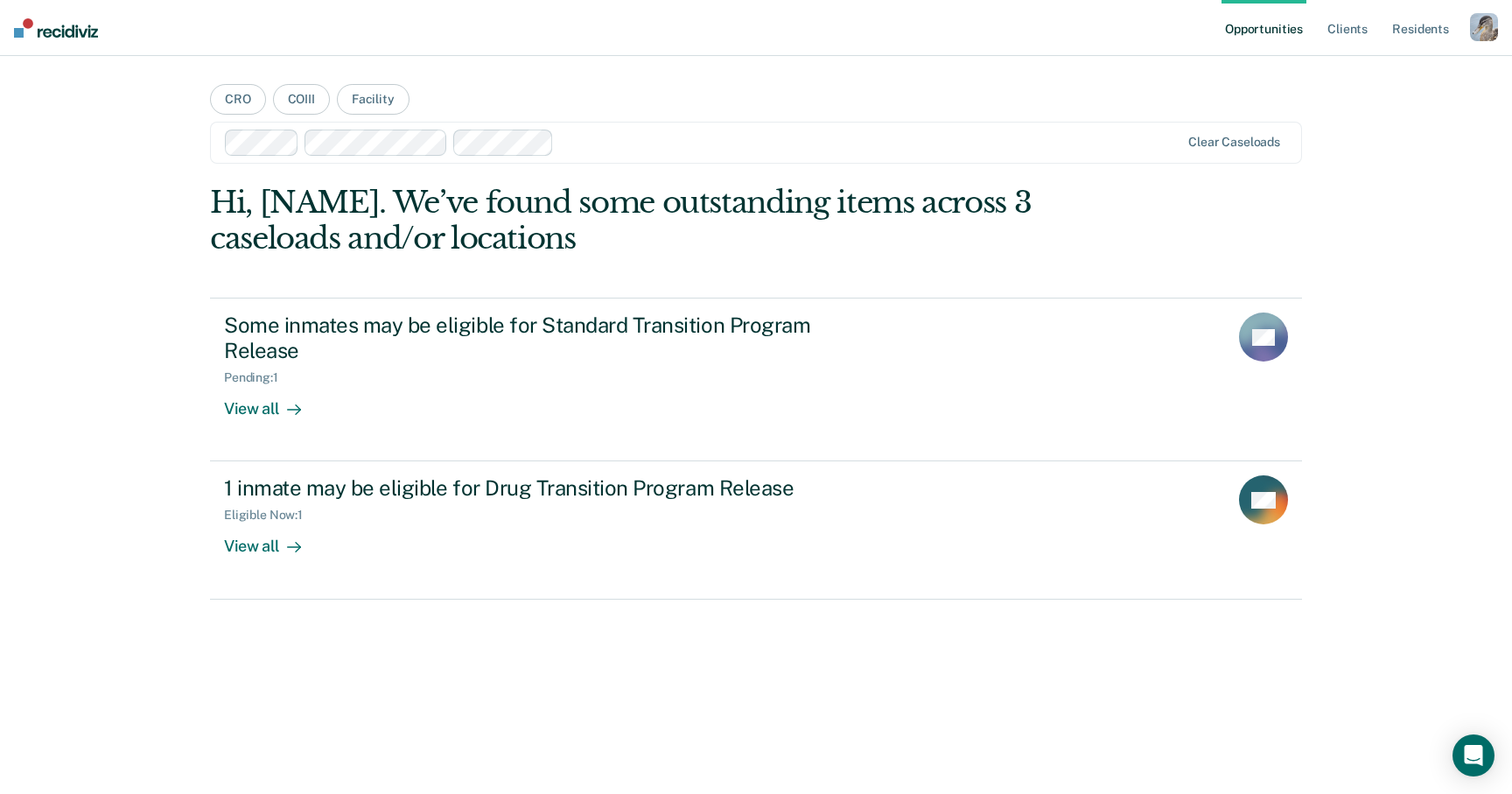 click on "CRO COIII Facility option DOUGLAS, selected. Clear   caseloads Hi, Ryan. We’ve found some outstanding items across 3 caseloads and/or locations Some inmates may be eligible for Standard Transition Program Release Pending :  1 View all   KB 1 inmate may be eligible for Drug Transition Program Release Eligible Now :  1 View all   NH" at bounding box center (756, 404) 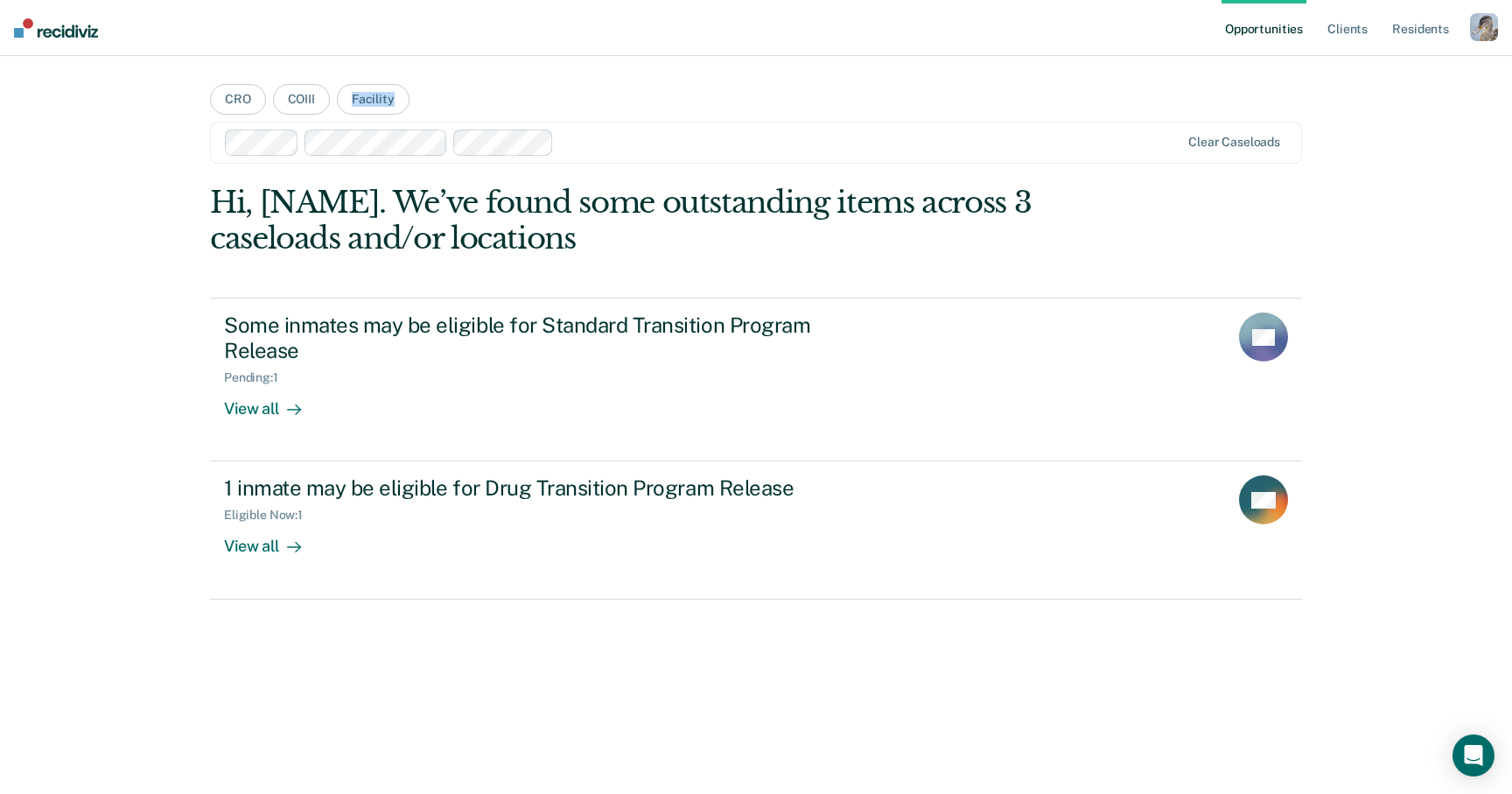 click on "CRO COIII Facility Clear   caseloads Hi, Ryan. We’ve found some outstanding items across 3 caseloads and/or locations Some inmates may be eligible for Standard Transition Program Release Pending :  1 View all   KB 1 inmate may be eligible for Drug Transition Program Release Eligible Now :  1 View all   NH" at bounding box center (756, 404) 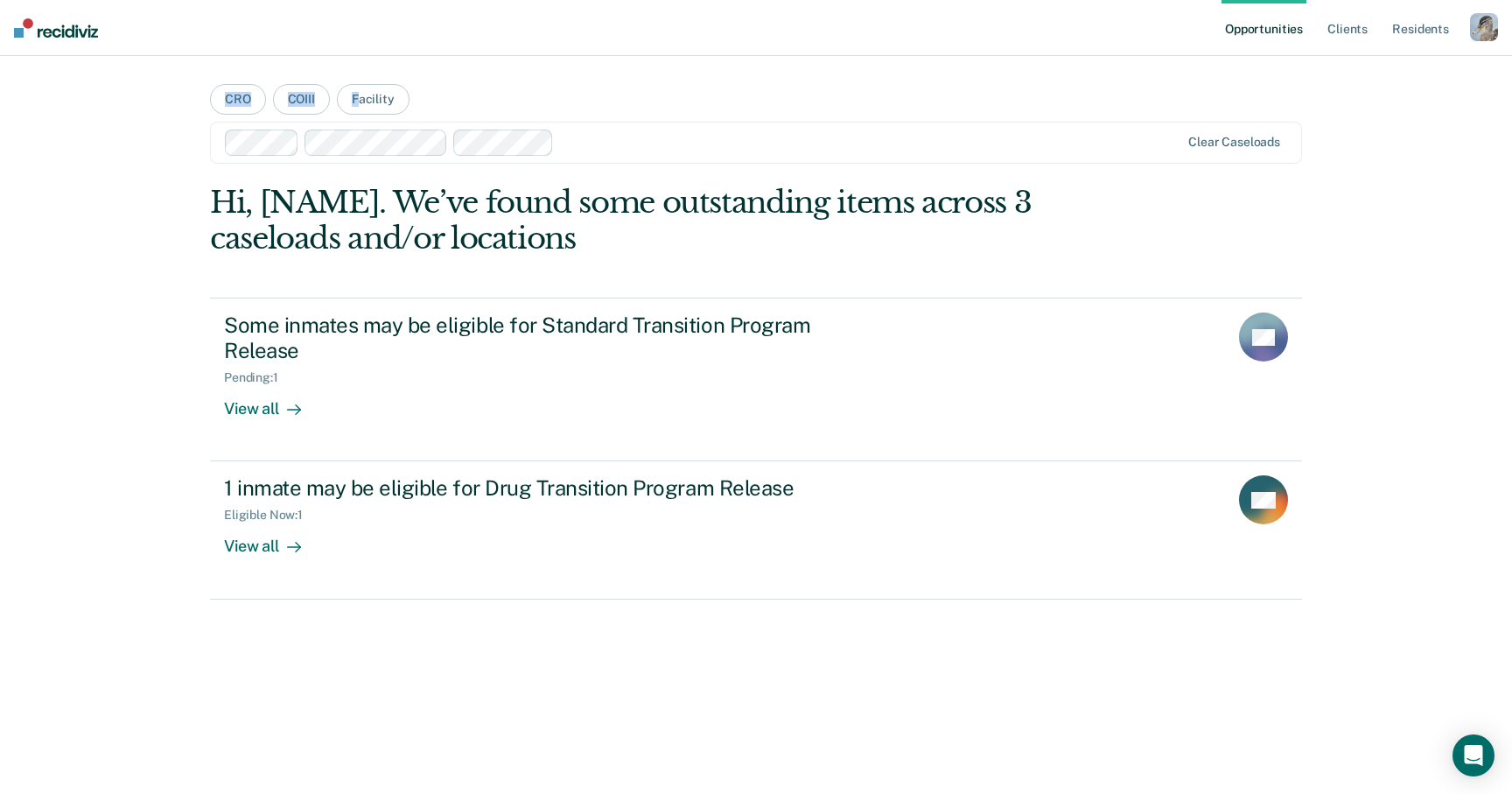 click on "CRO COIII Facility Clear   caseloads Hi, Ryan. We’ve found some outstanding items across 3 caseloads and/or locations Some inmates may be eligible for Standard Transition Program Release Pending :  1 View all   KB 1 inmate may be eligible for Drug Transition Program Release Eligible Now :  1 View all   NH" at bounding box center (756, 404) 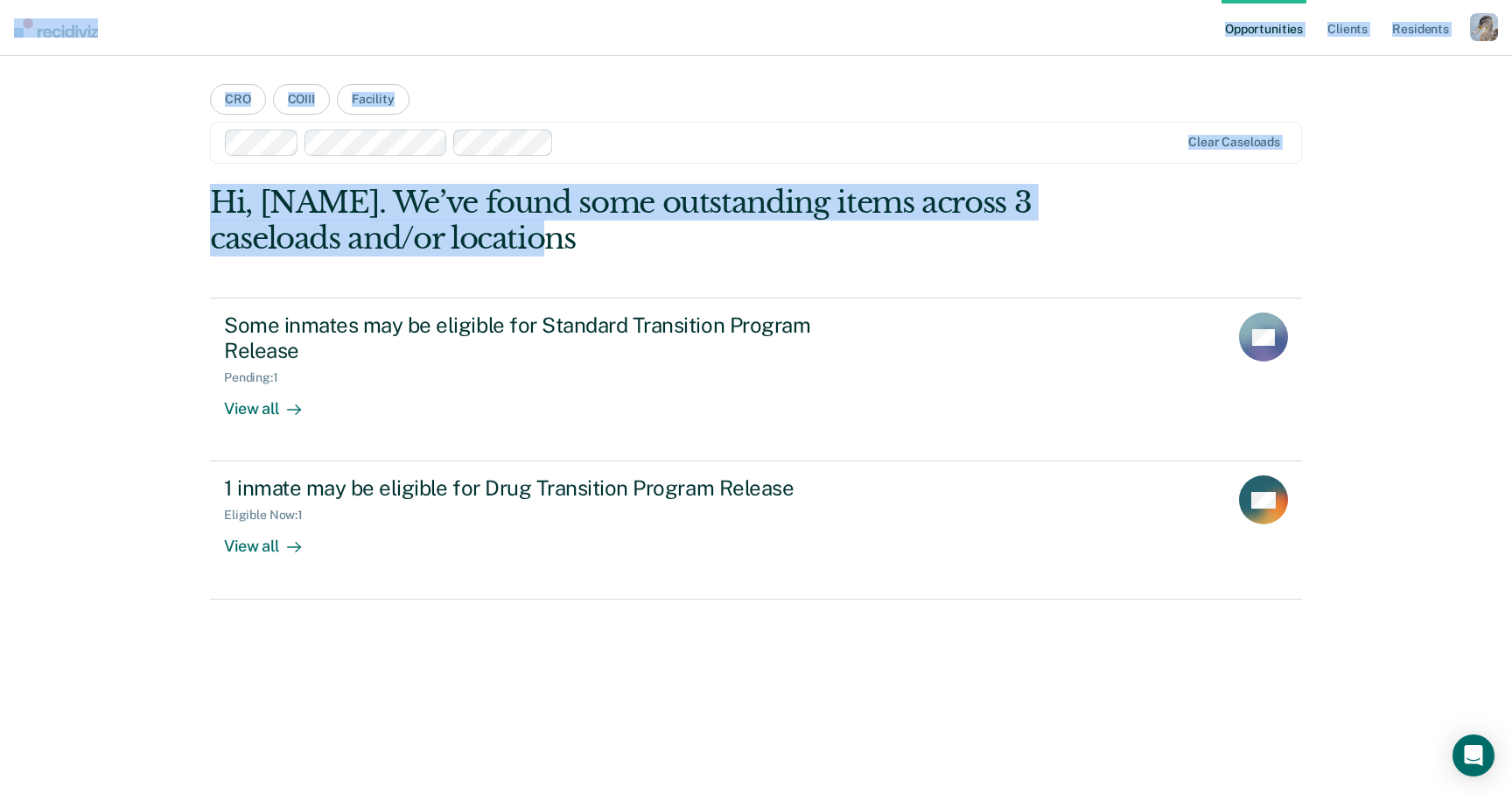 drag, startPoint x: 494, startPoint y: 11, endPoint x: 578, endPoint y: 250, distance: 253.3318 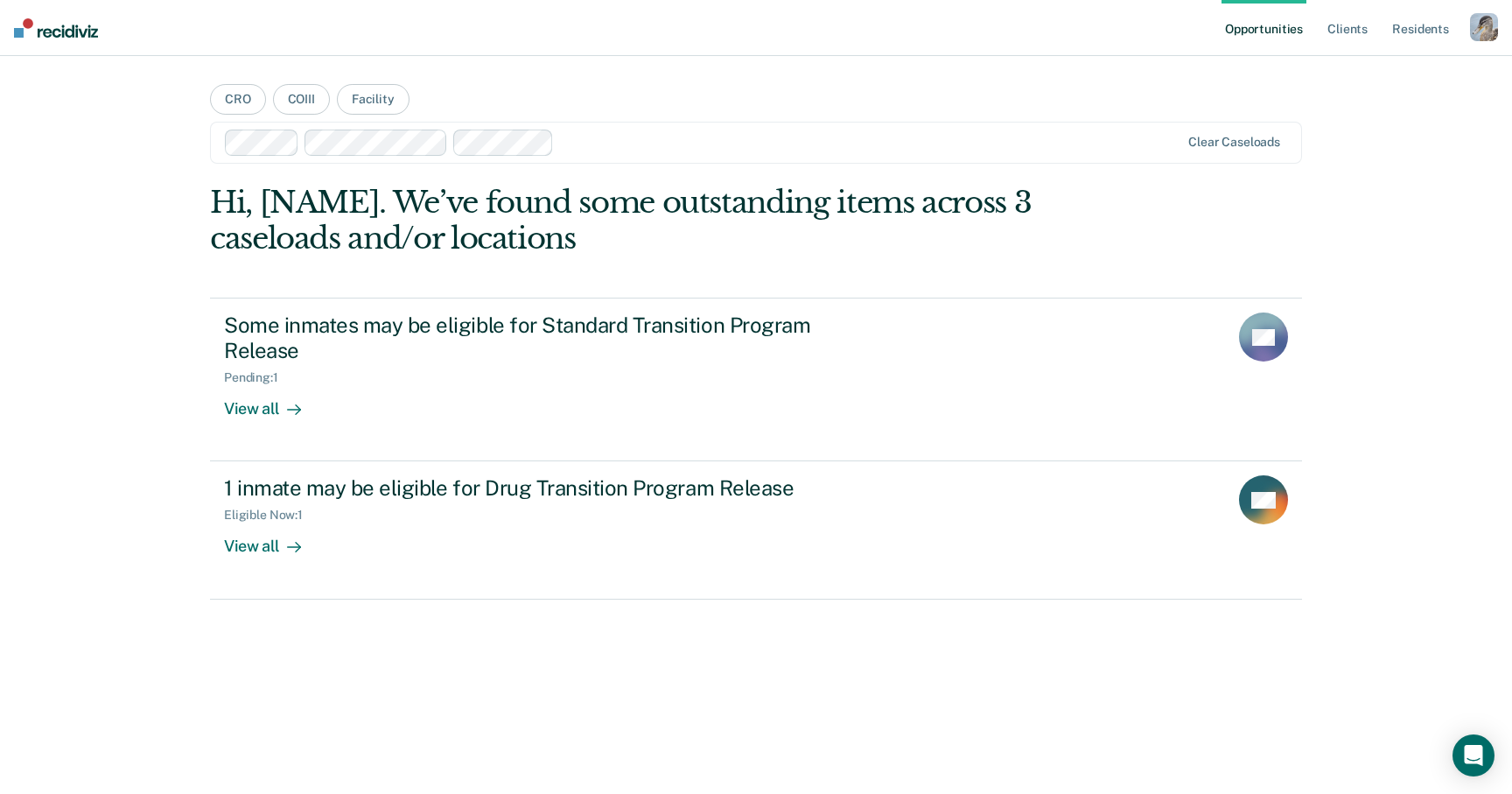 click at bounding box center [870, 142] 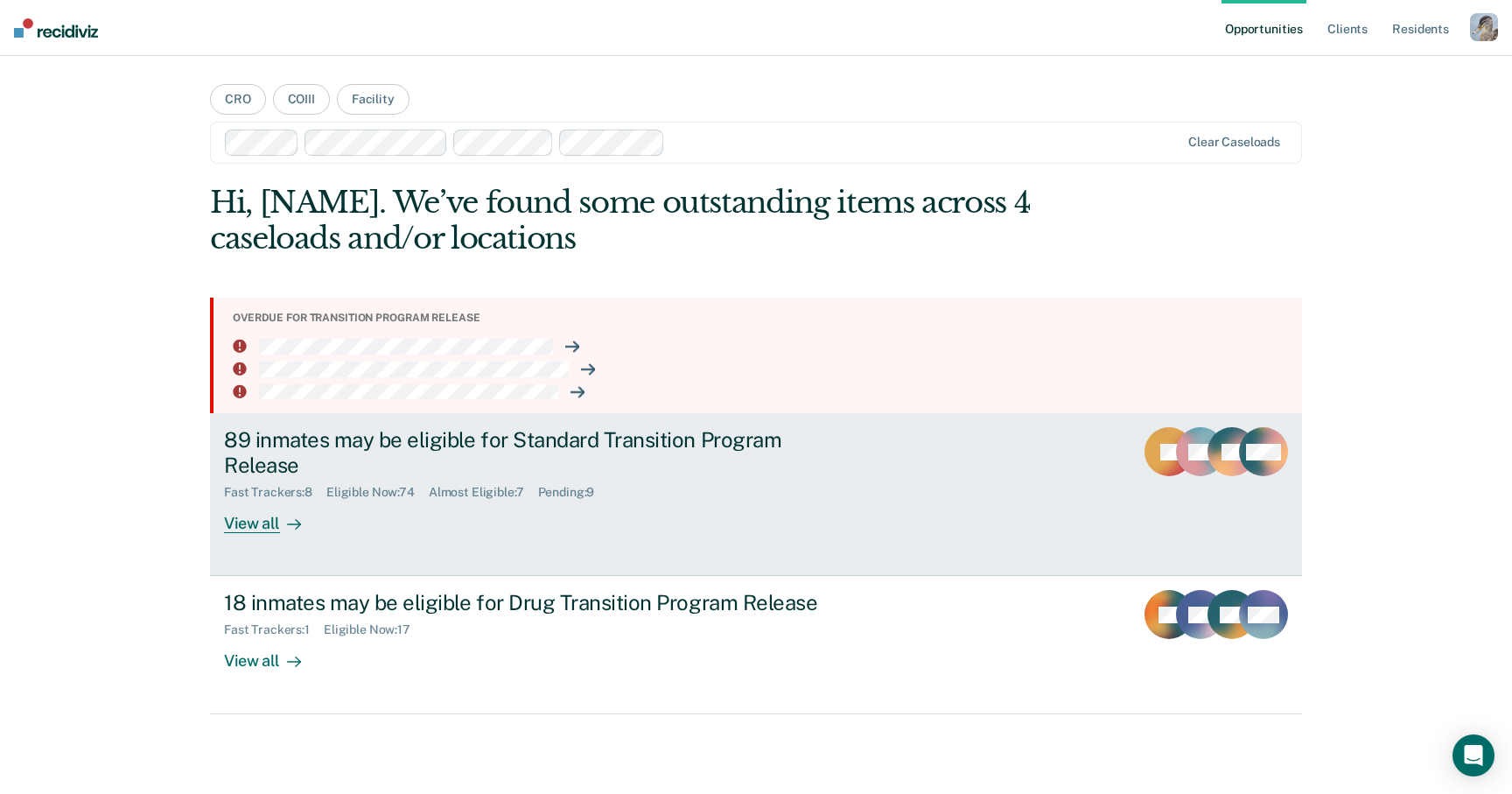 click on "89 inmates may be eligible for Standard Transition Program Release" at bounding box center (531, 453) 